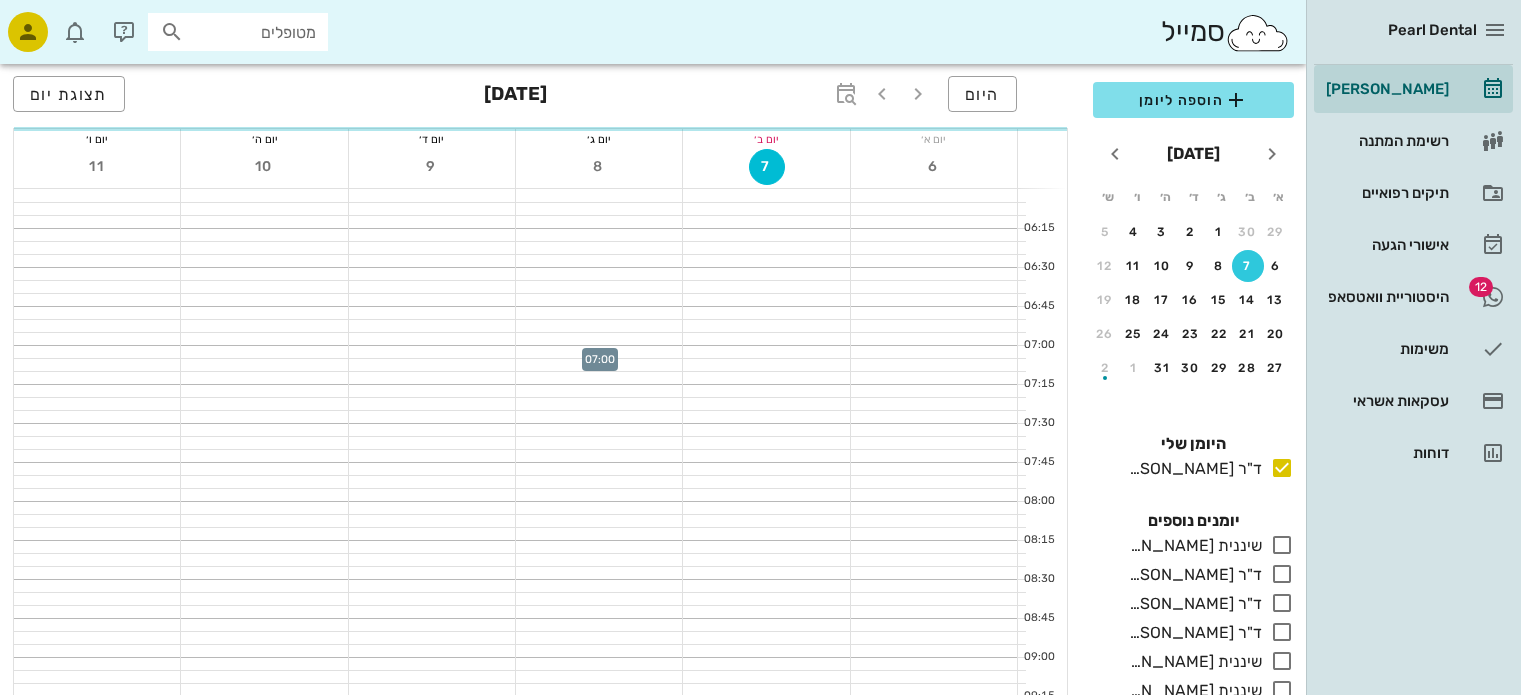 scroll, scrollTop: 0, scrollLeft: 0, axis: both 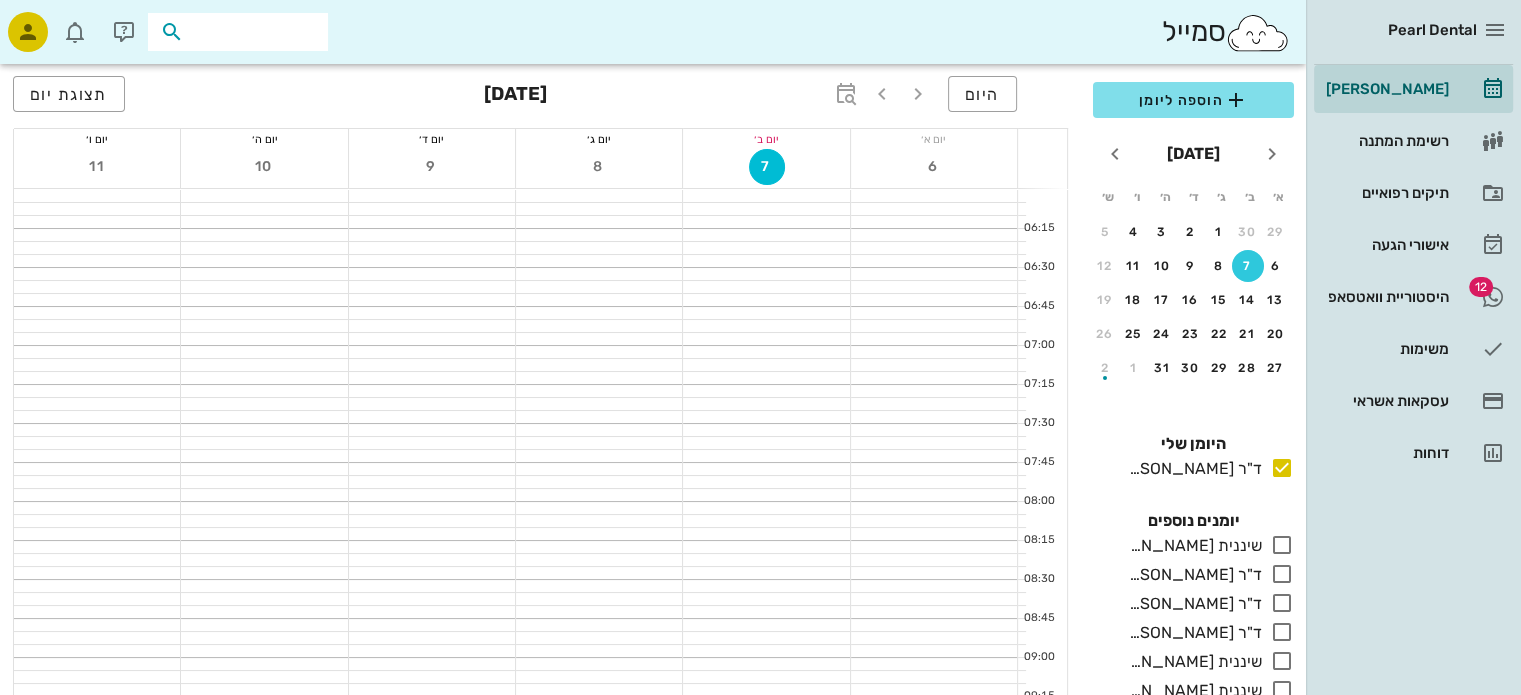 click at bounding box center (252, 32) 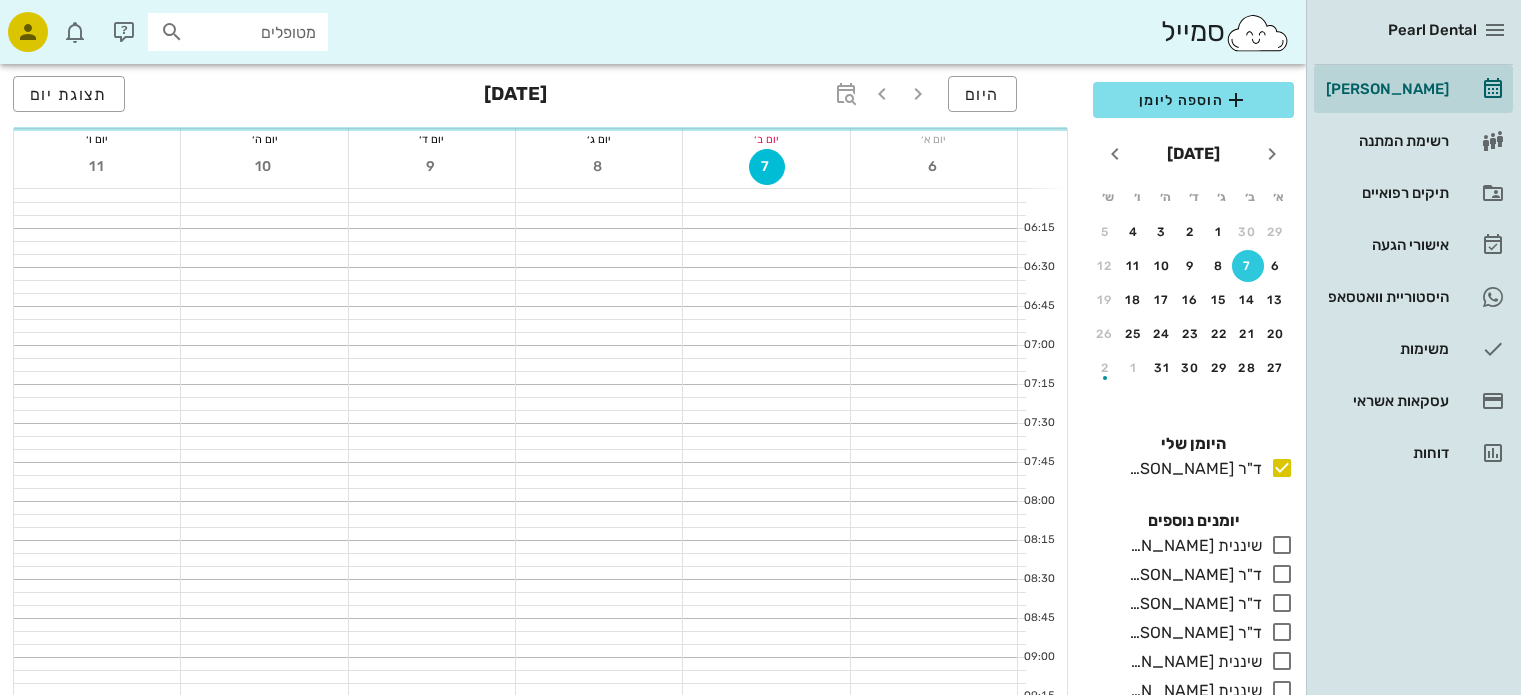 scroll, scrollTop: 0, scrollLeft: 0, axis: both 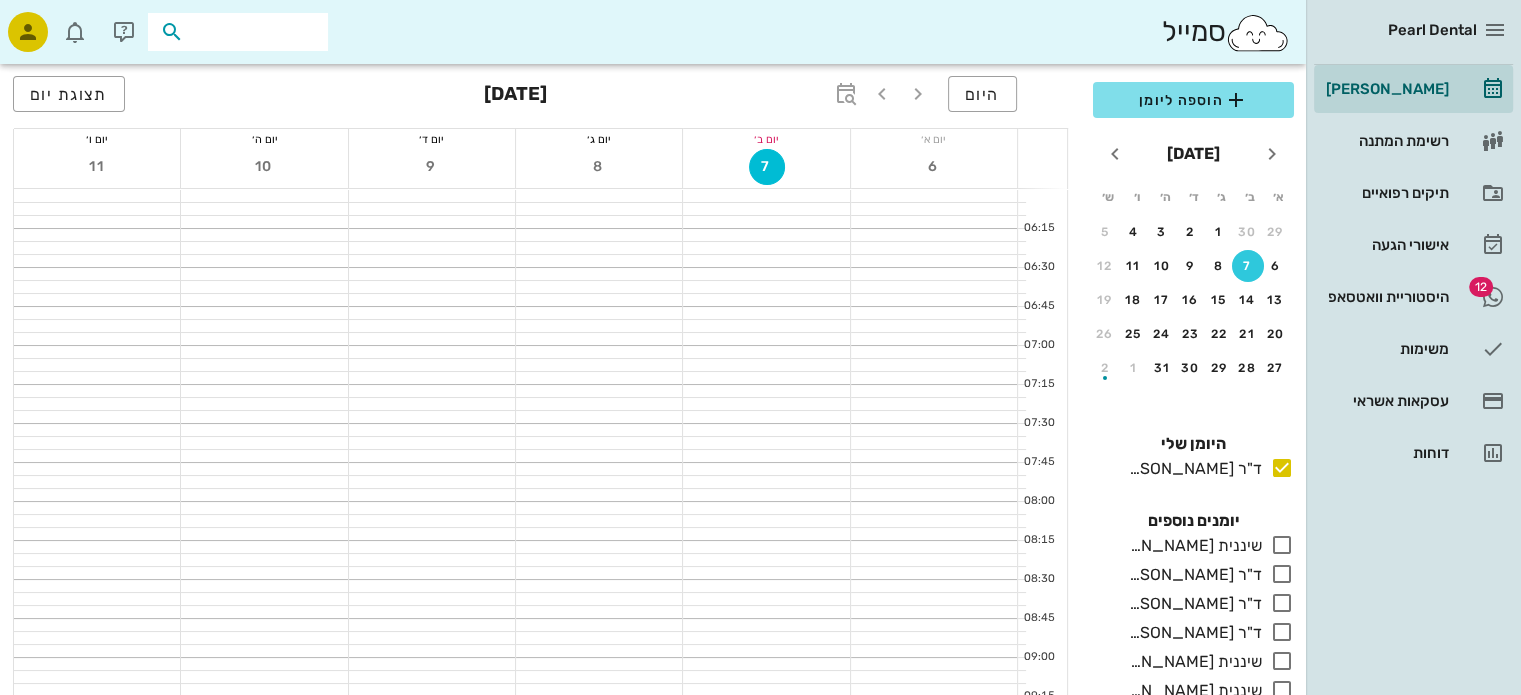drag, startPoint x: 0, startPoint y: 0, endPoint x: 287, endPoint y: 23, distance: 287.92014 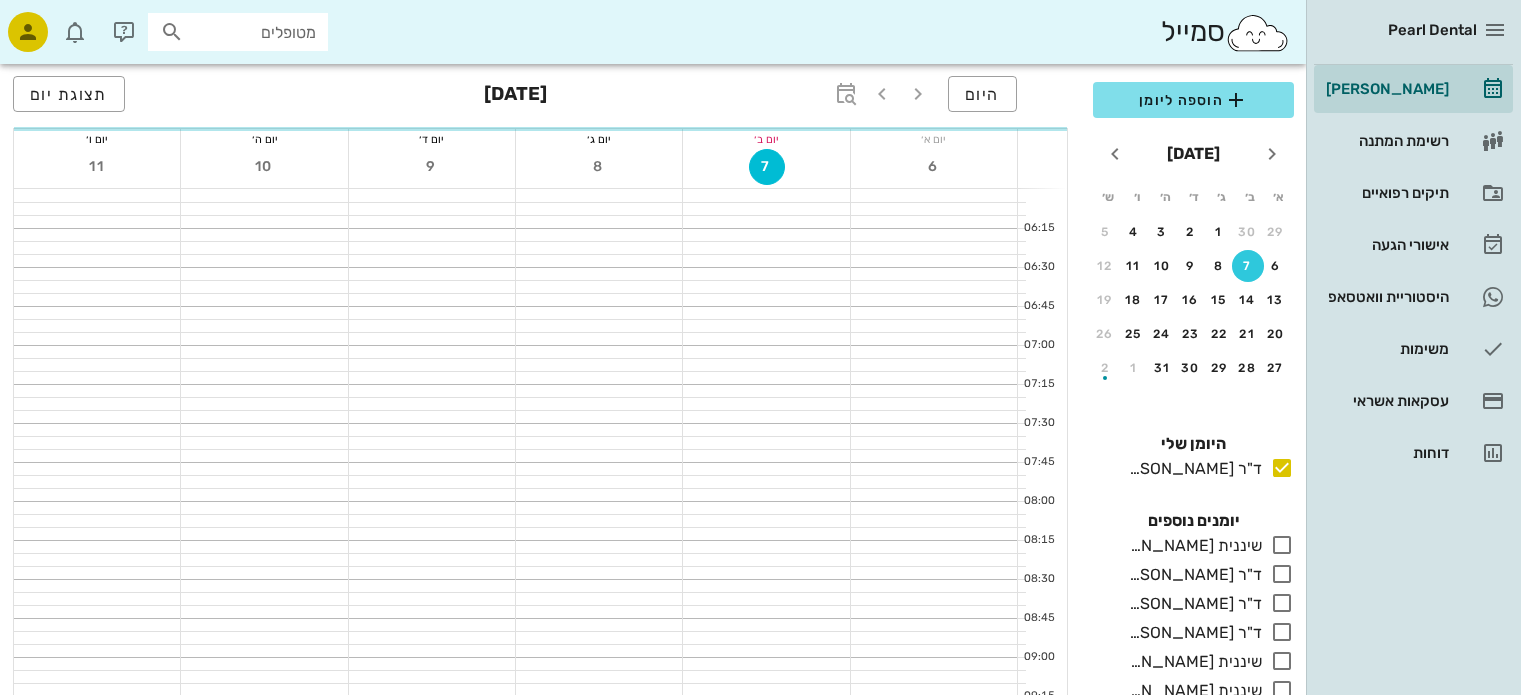 scroll, scrollTop: 0, scrollLeft: 0, axis: both 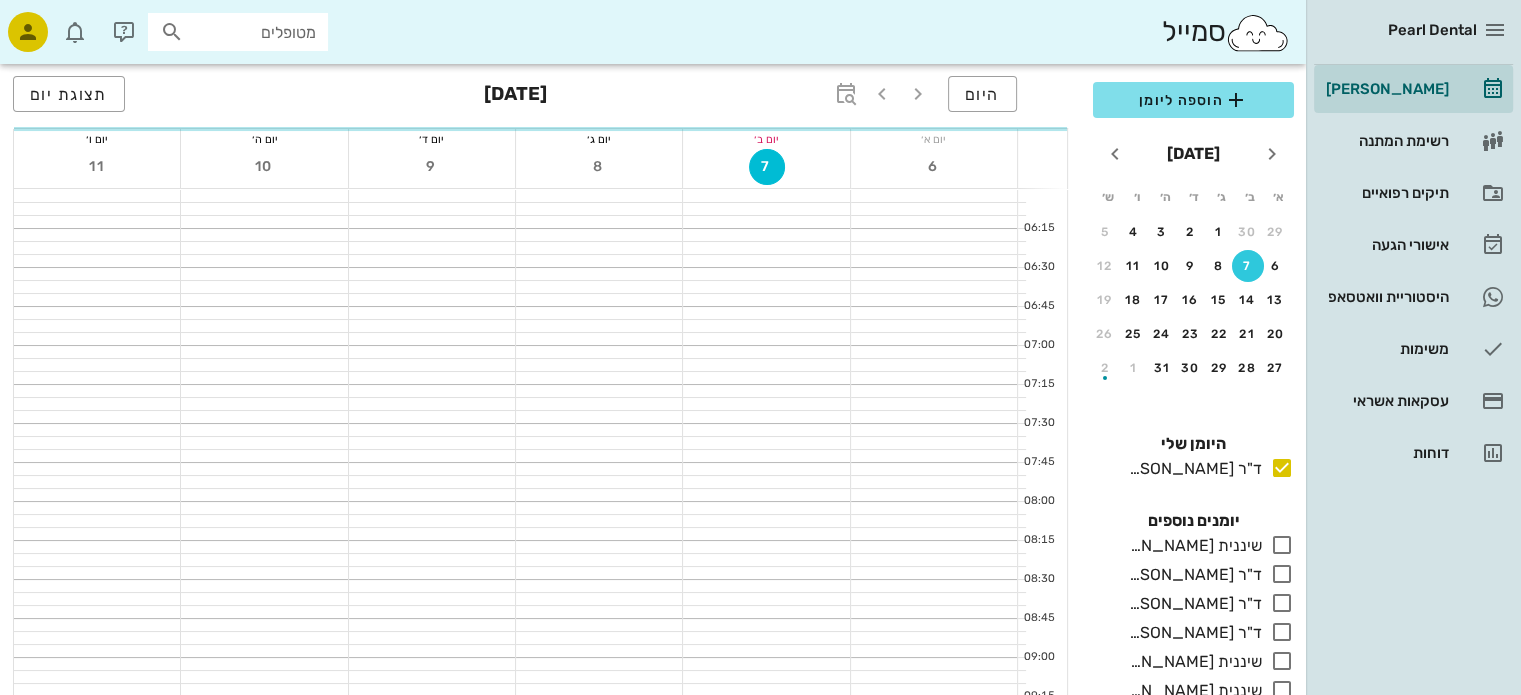 click on "מטופלים" at bounding box center [252, 32] 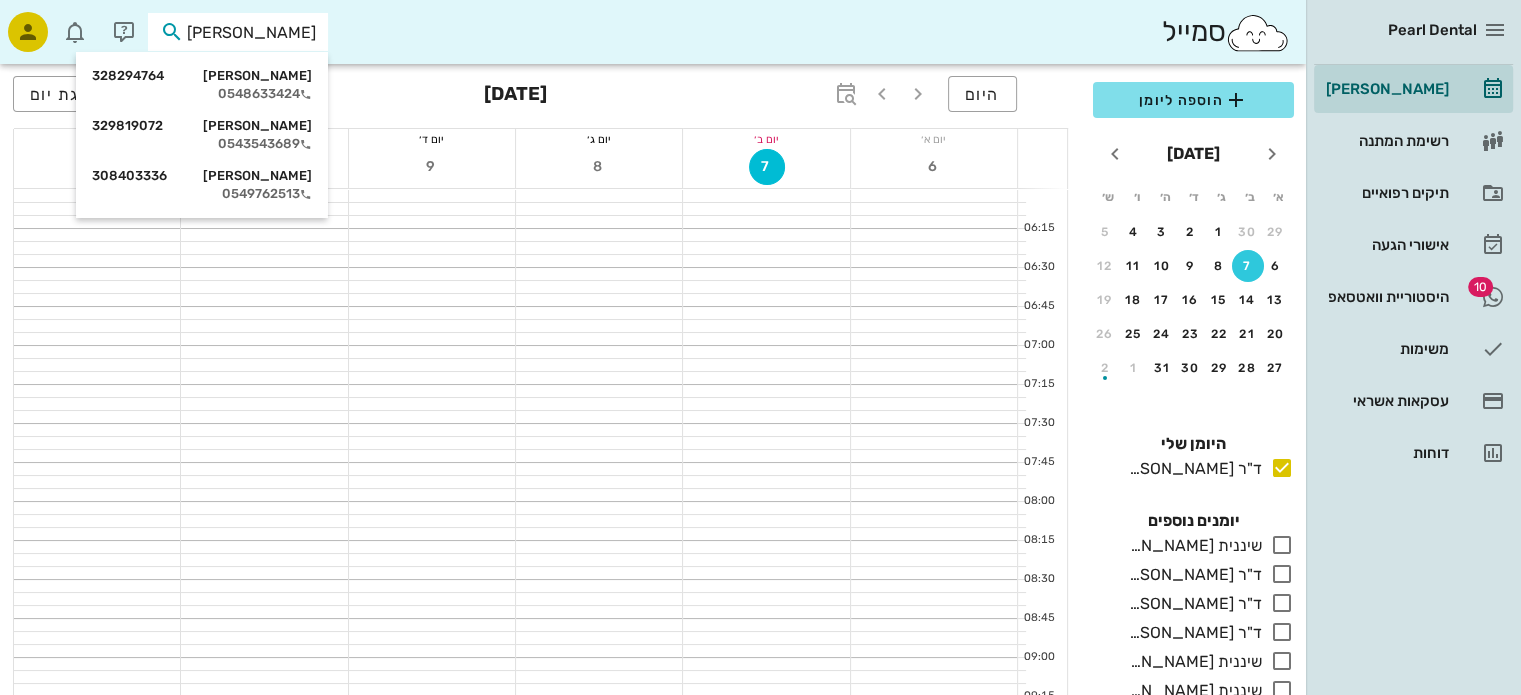 type on "גבריאל גלא" 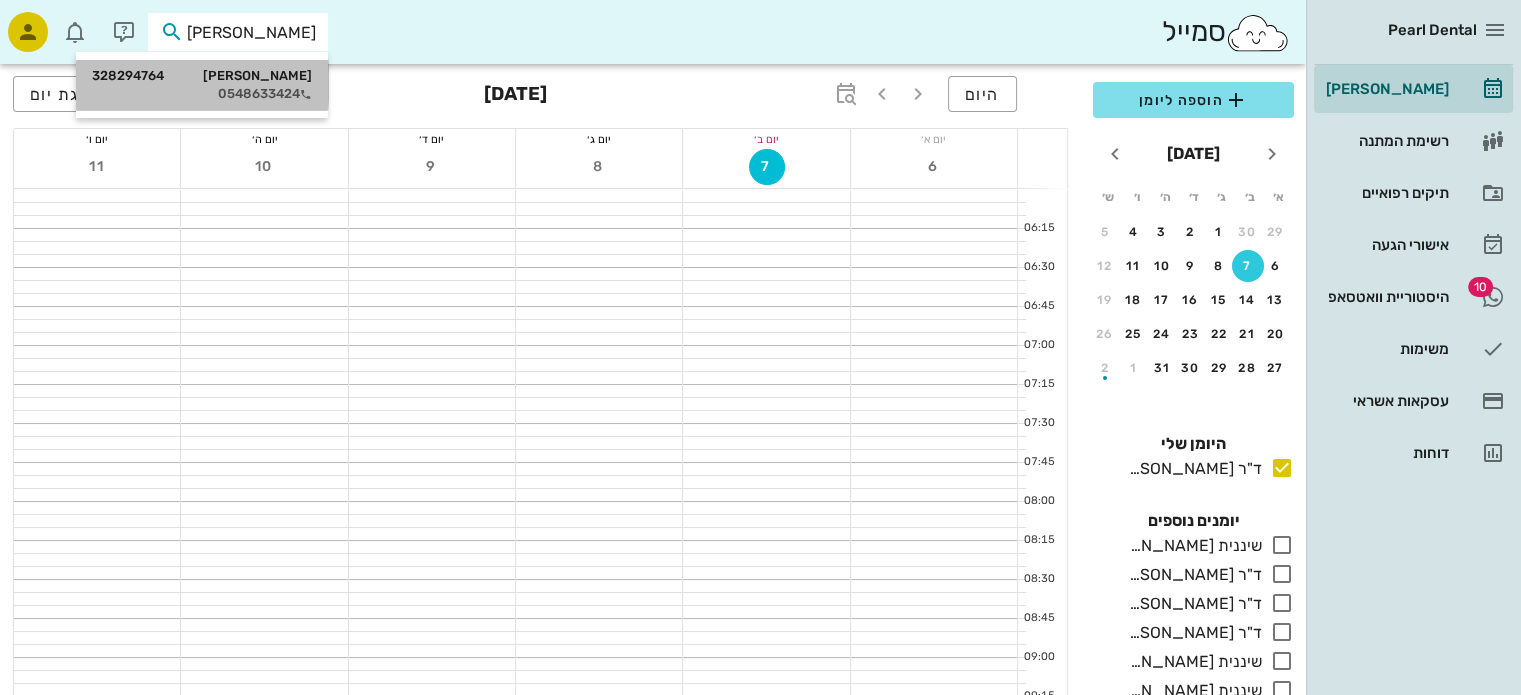 click on "גבריאל גלאס  328294764" at bounding box center (202, 76) 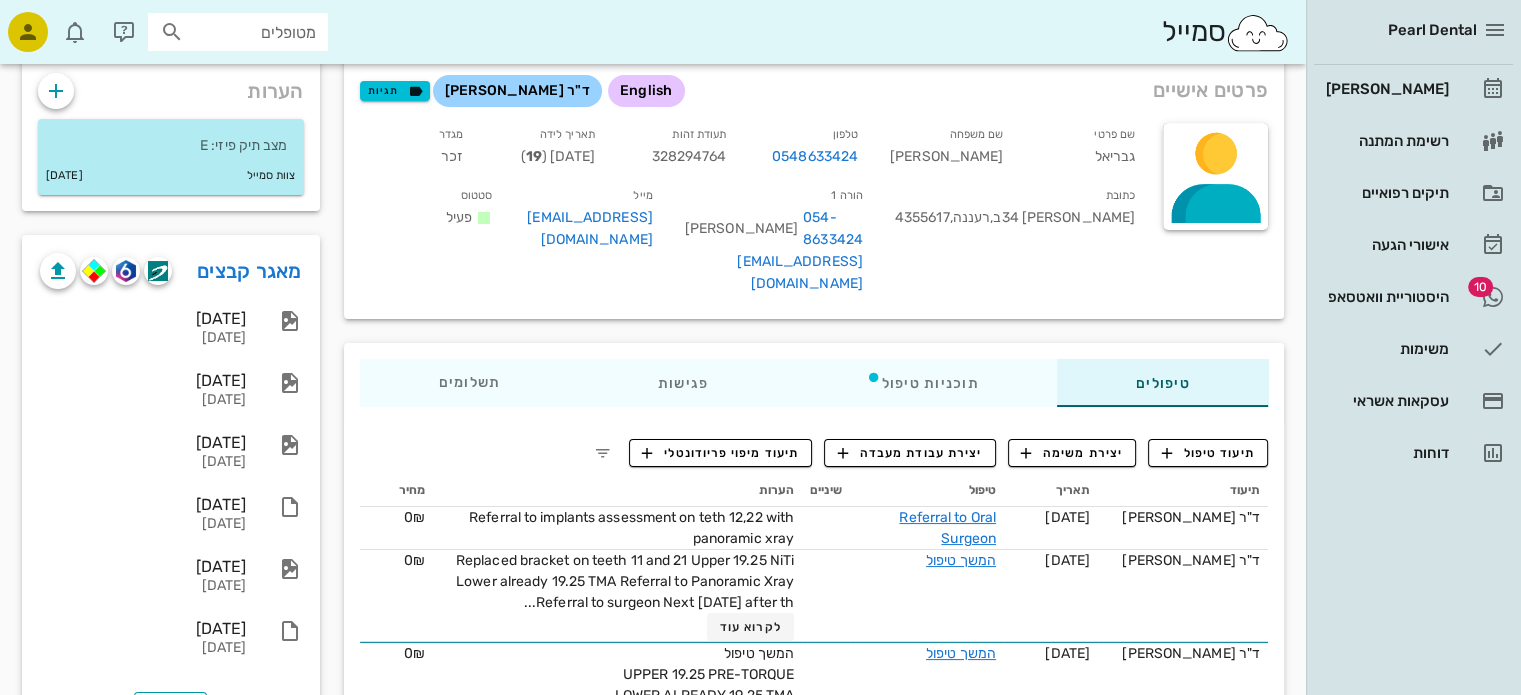 scroll, scrollTop: 100, scrollLeft: 0, axis: vertical 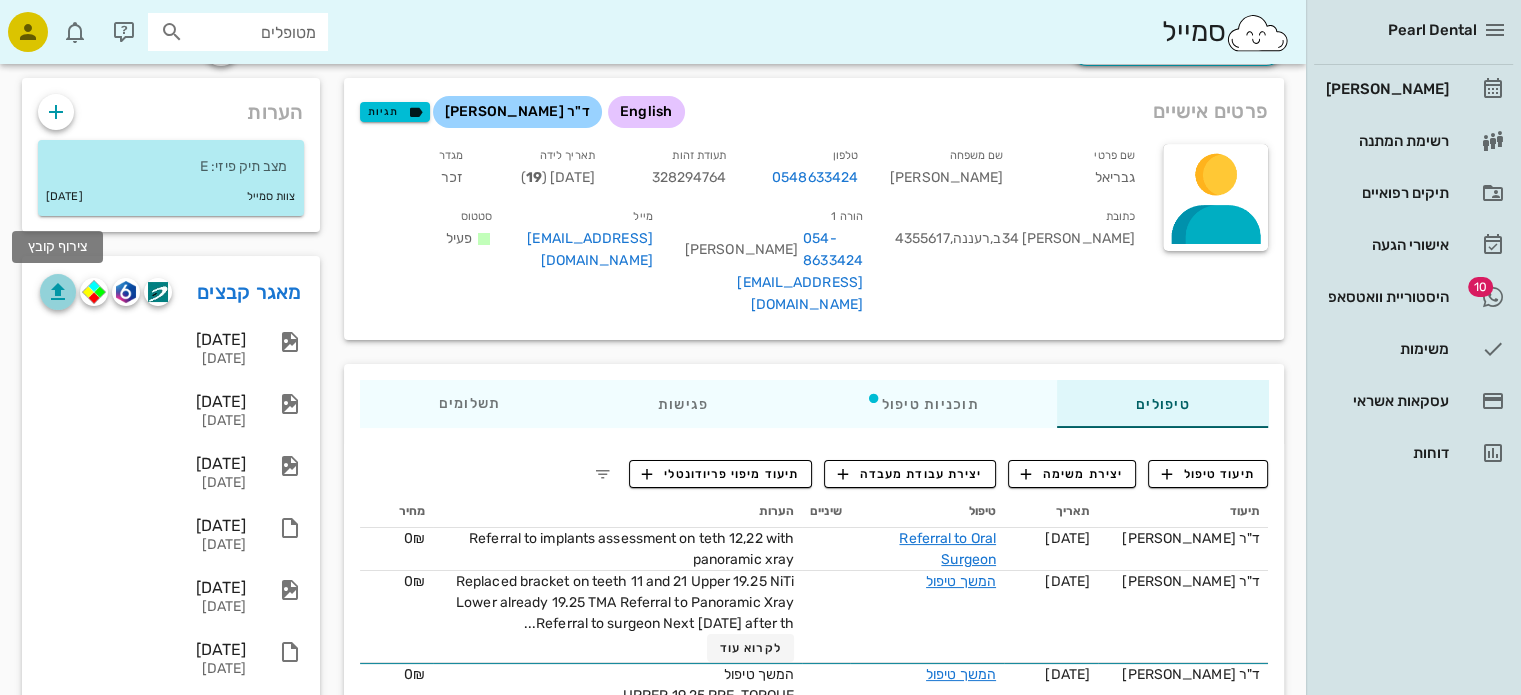 click at bounding box center (58, 292) 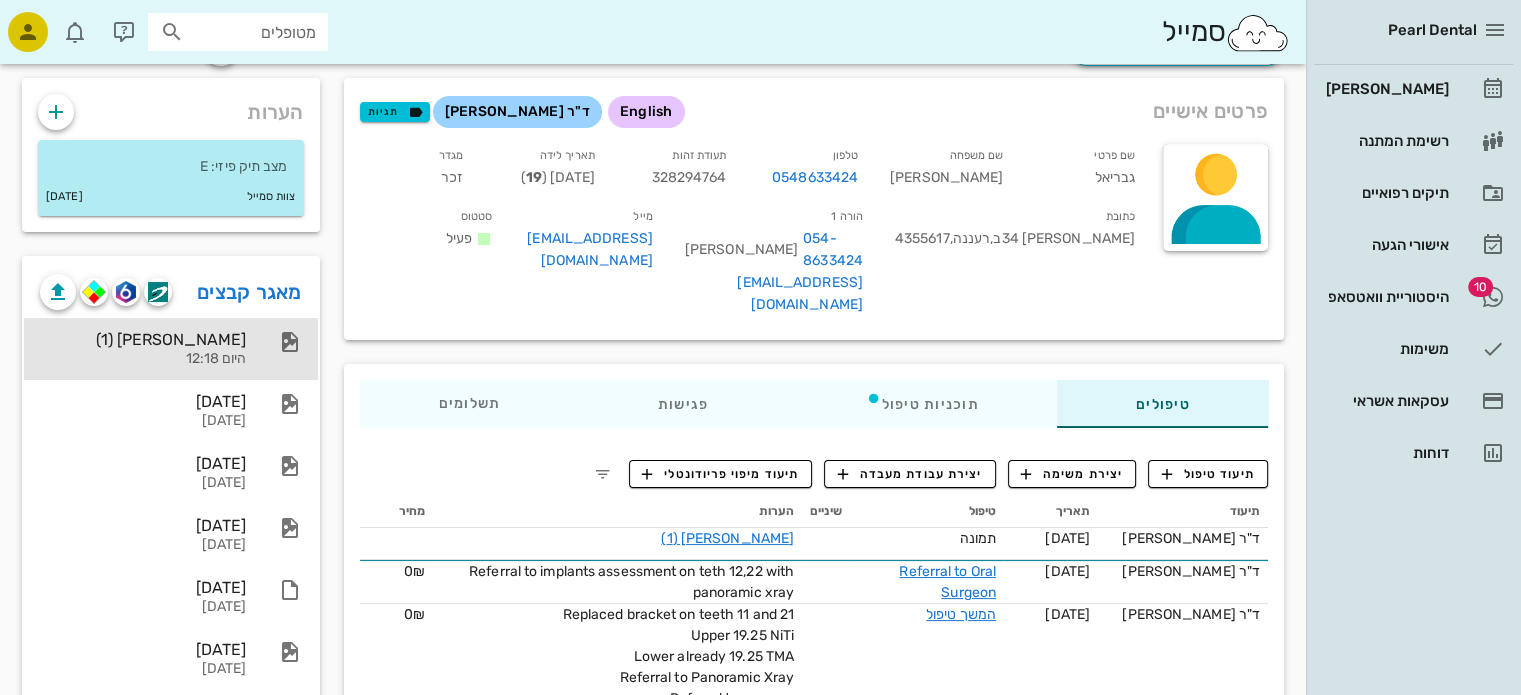 click on "גבריאל  גלס (1)" at bounding box center (143, 339) 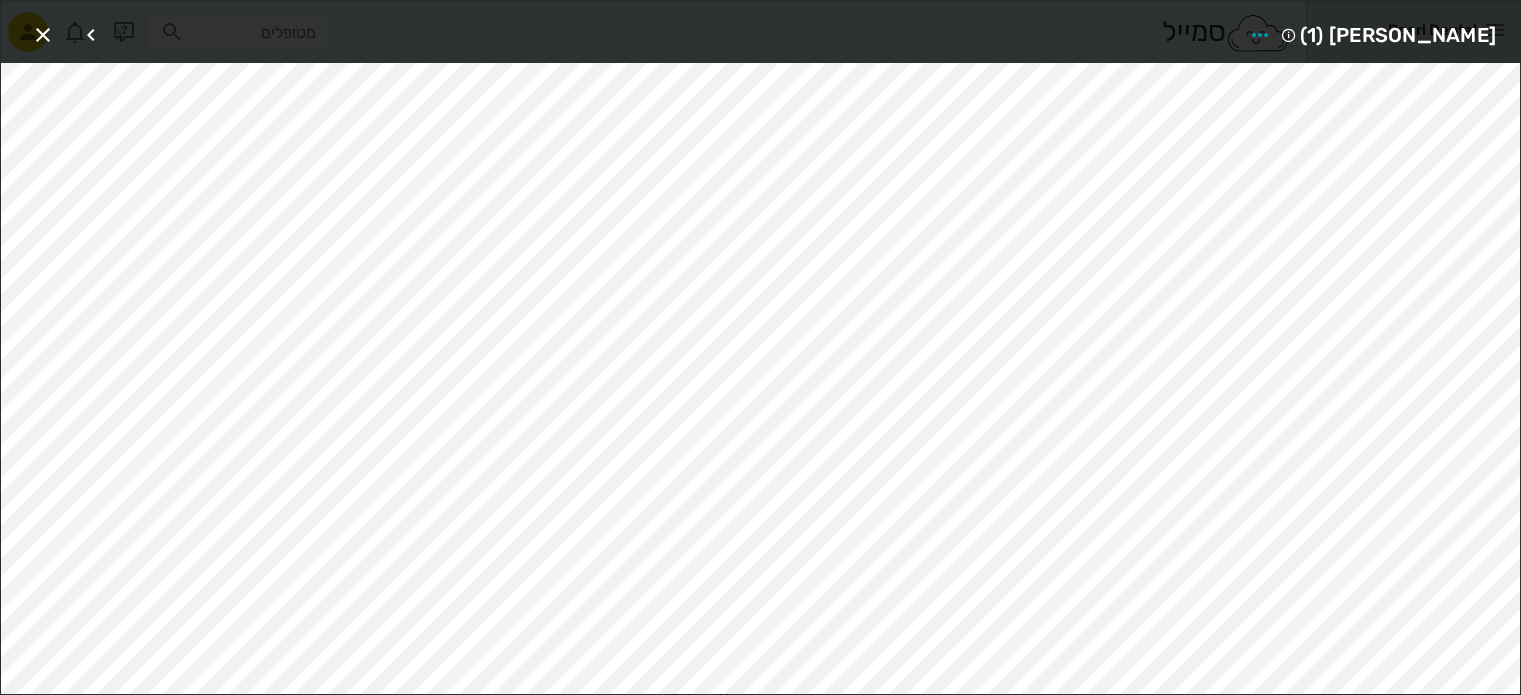 click at bounding box center [760, 347] 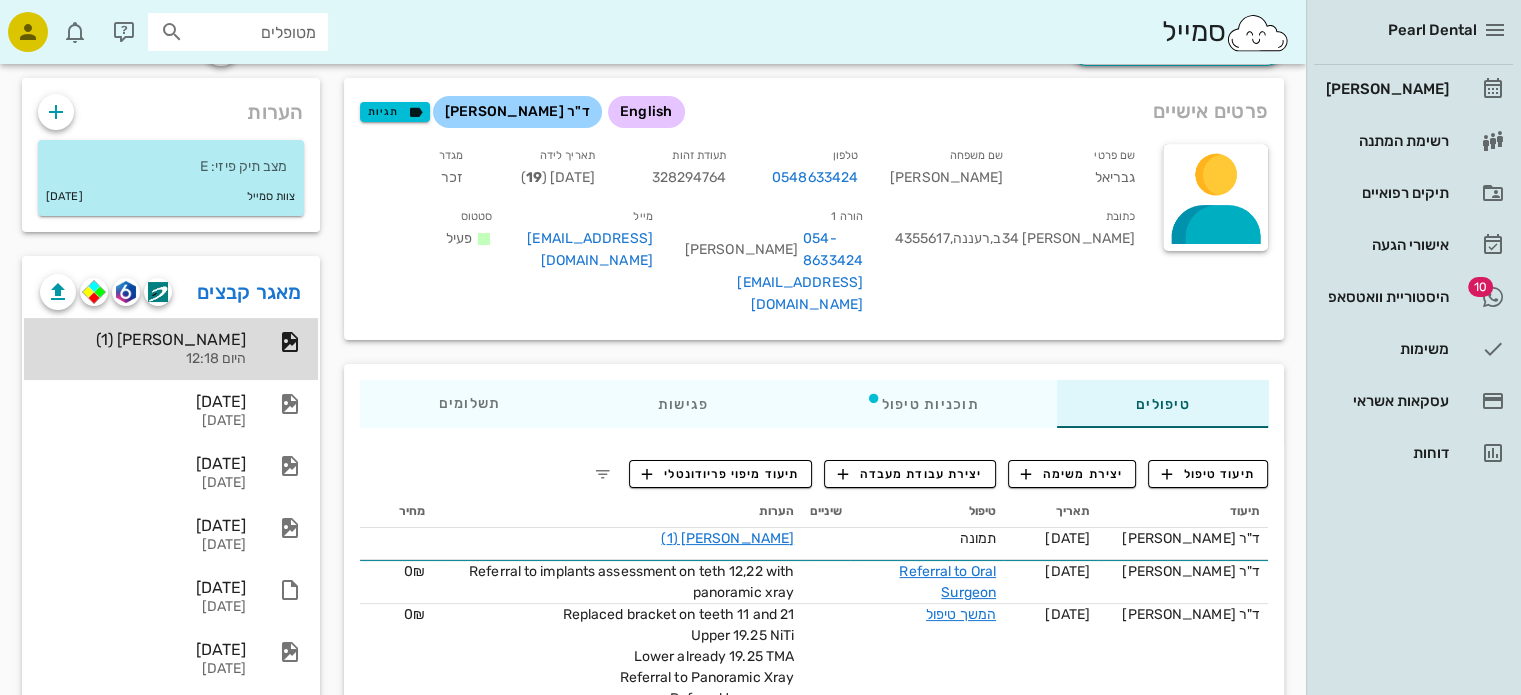 click on "גבריאל  גלס (1)" at bounding box center (143, 339) 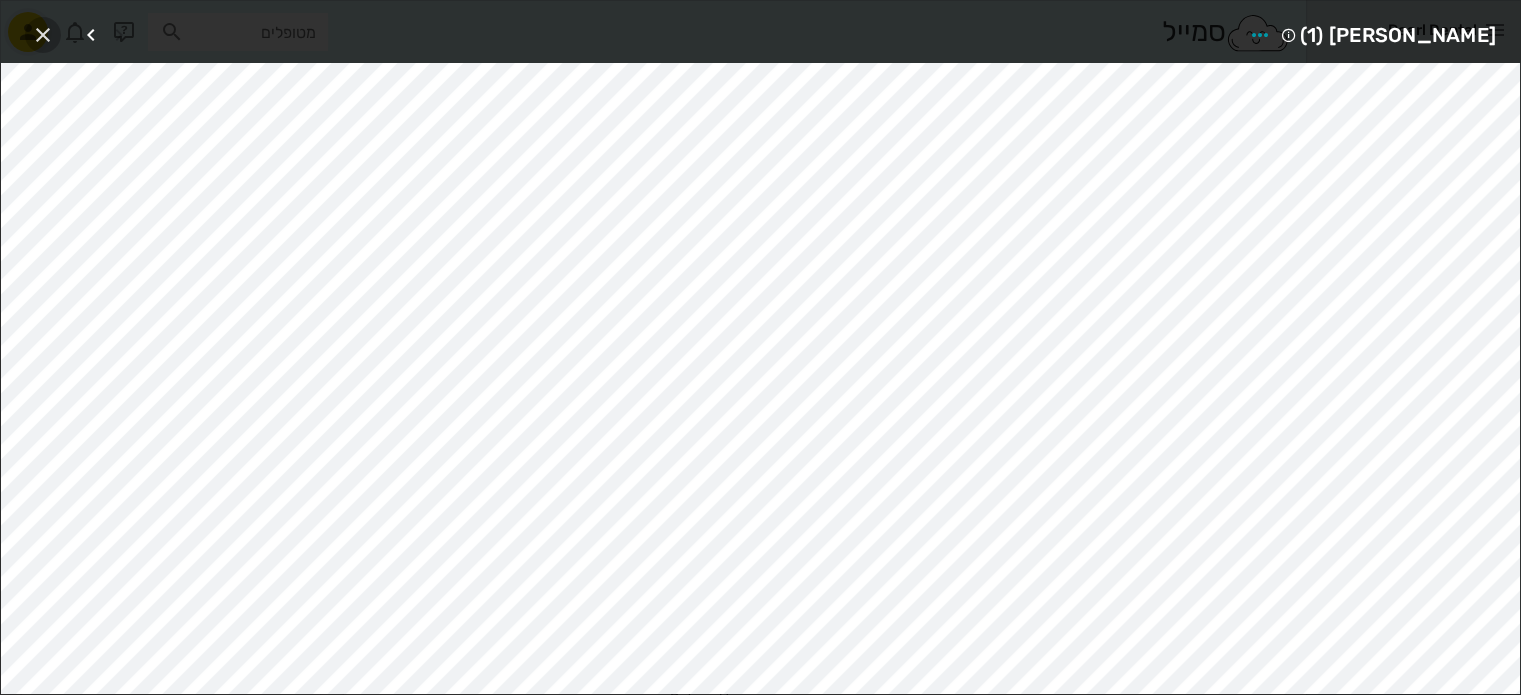 click at bounding box center [43, 35] 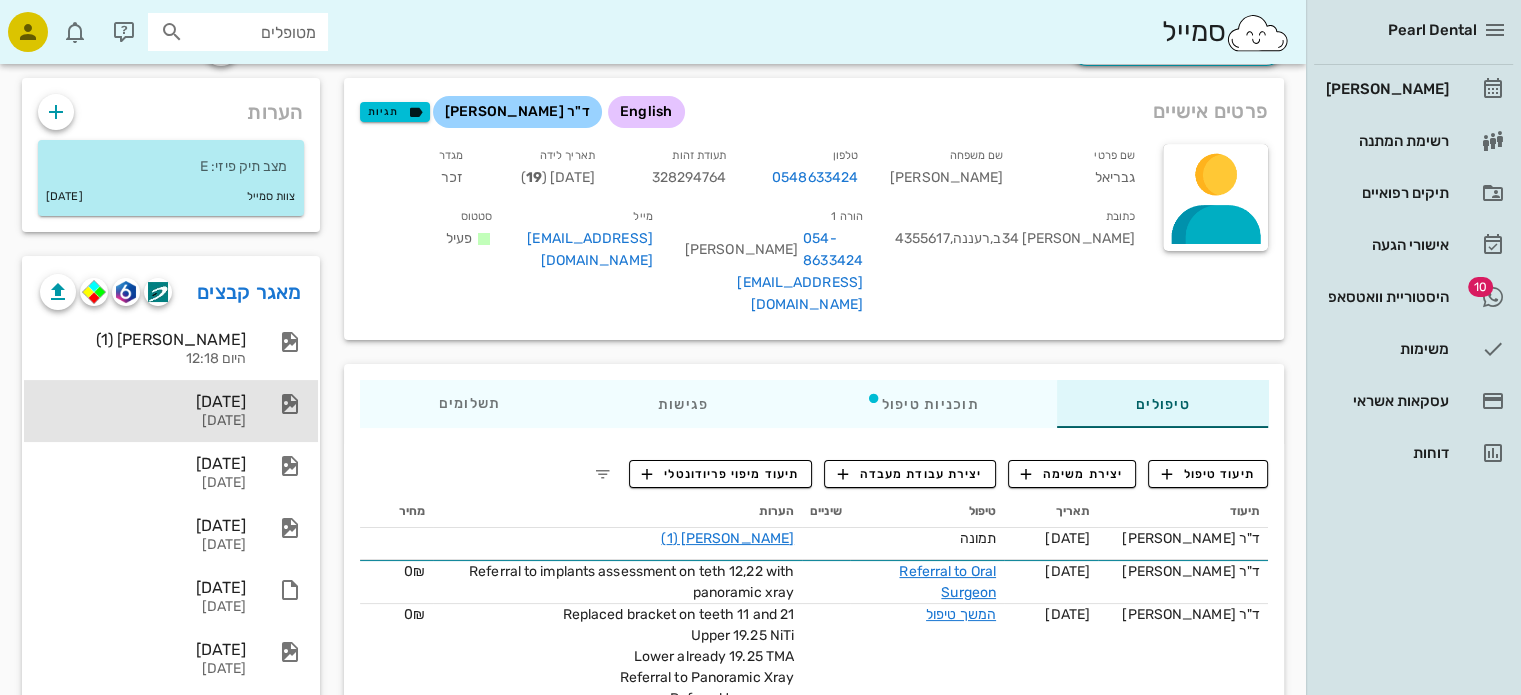 click on "03/11/2024" at bounding box center (143, 401) 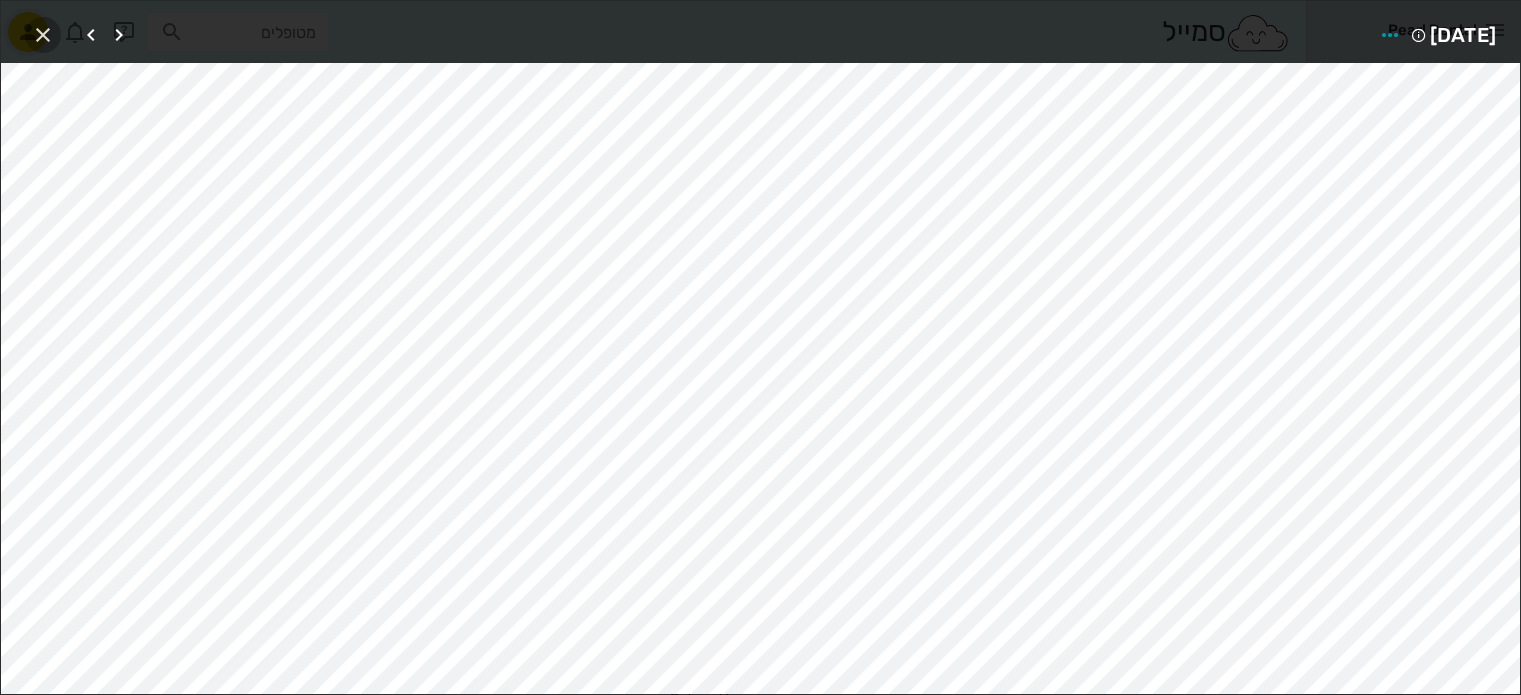 click at bounding box center (43, 35) 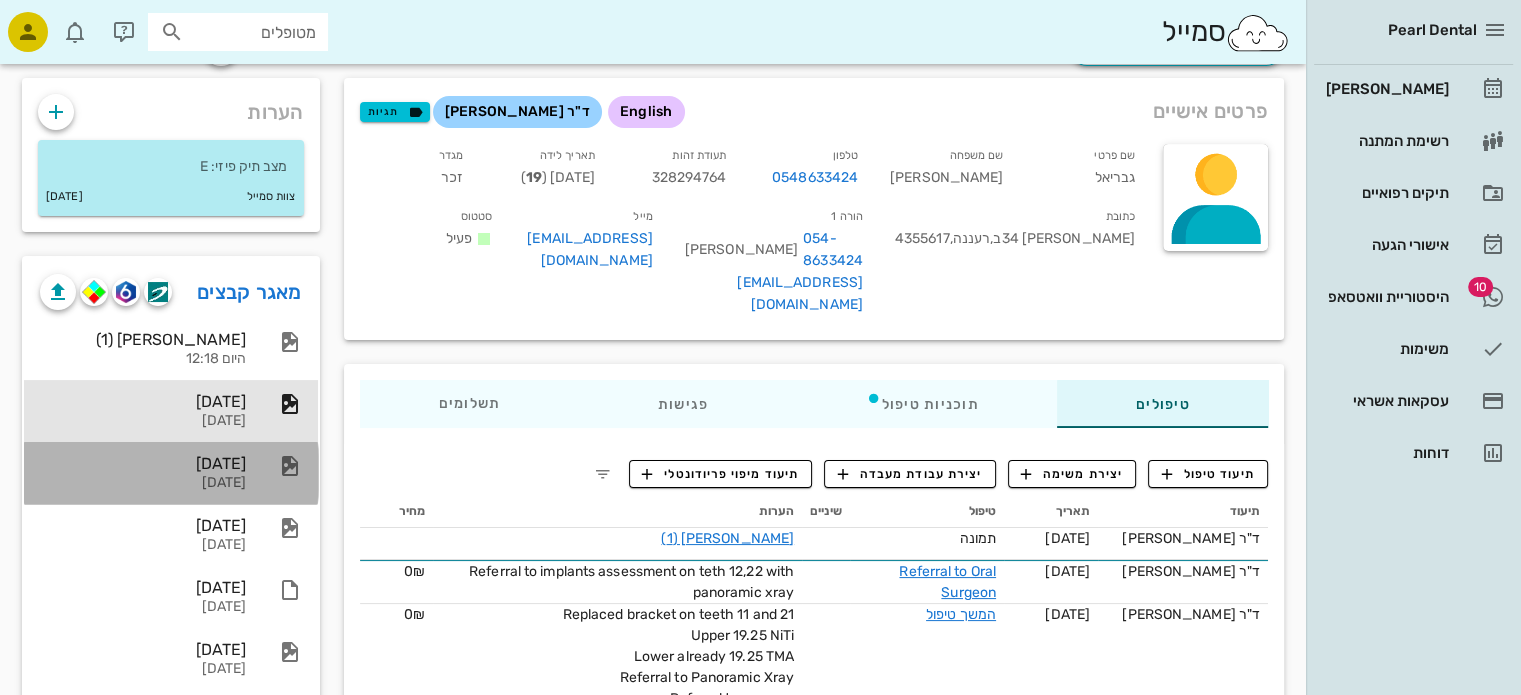 click on "03/11/2024" at bounding box center (143, 463) 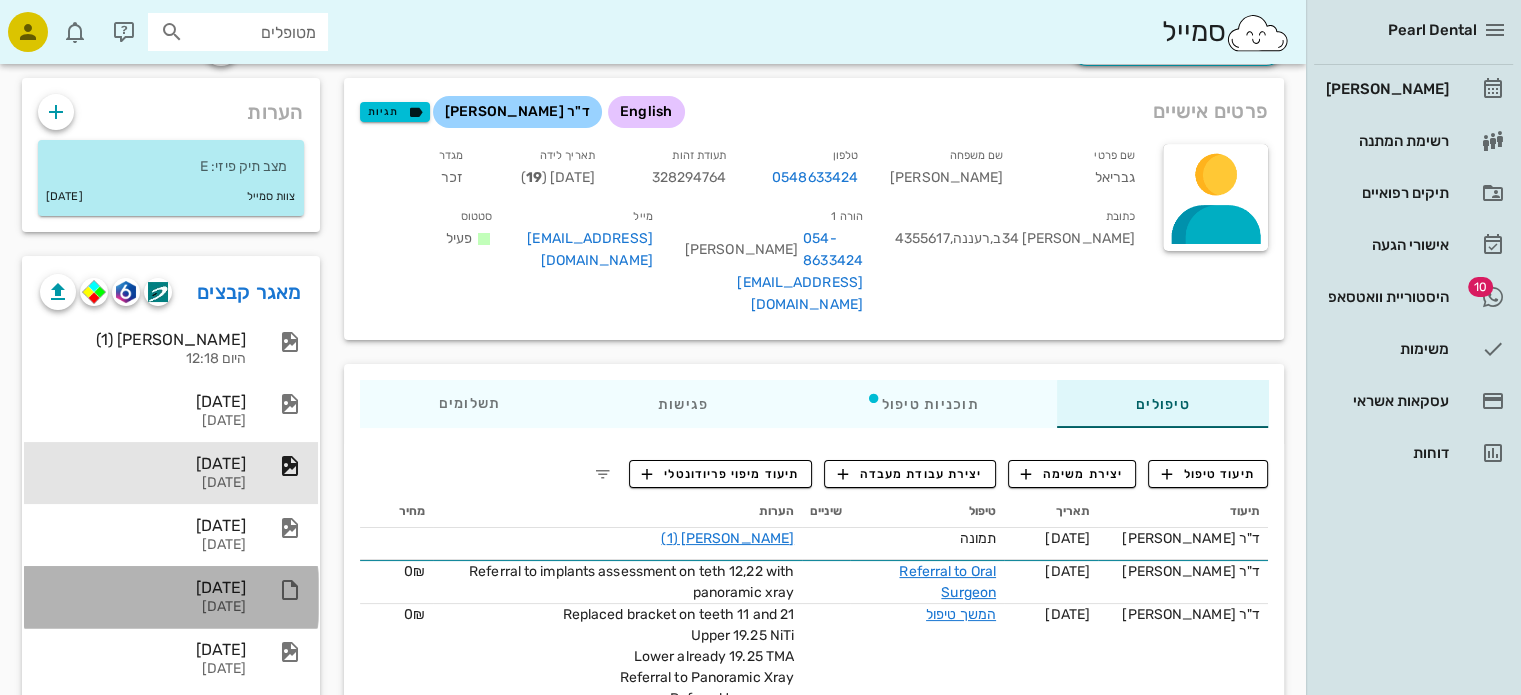 click on "31/07/2024" at bounding box center (143, 587) 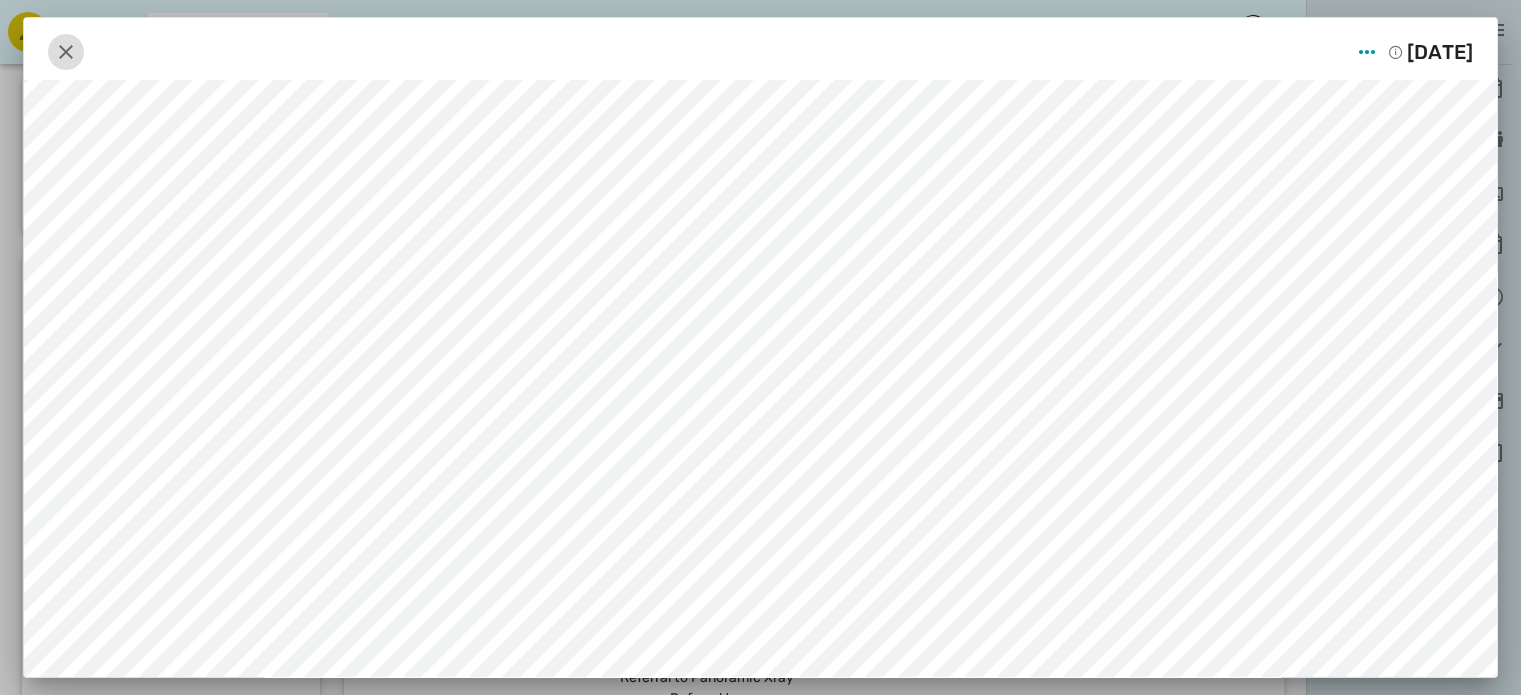 click at bounding box center (66, 52) 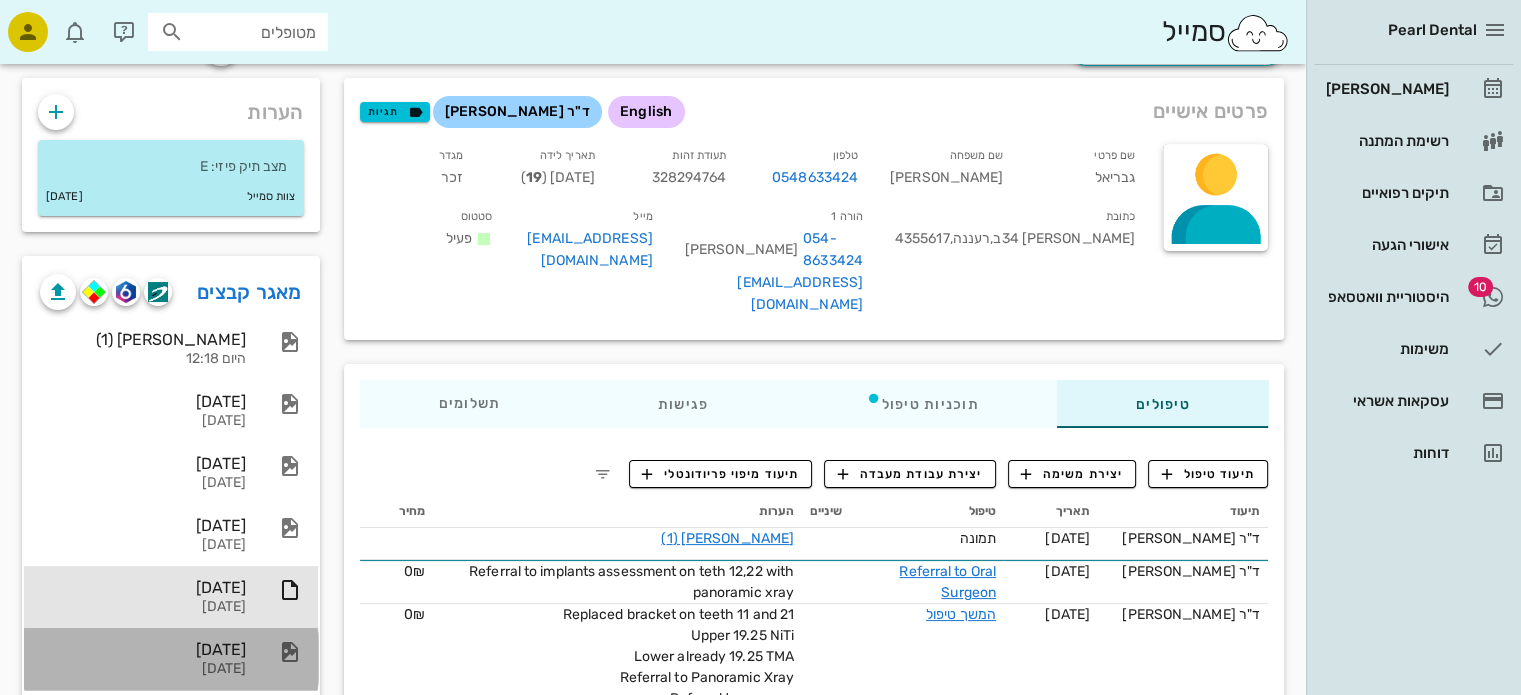 click on "25/07/2022" at bounding box center [143, 649] 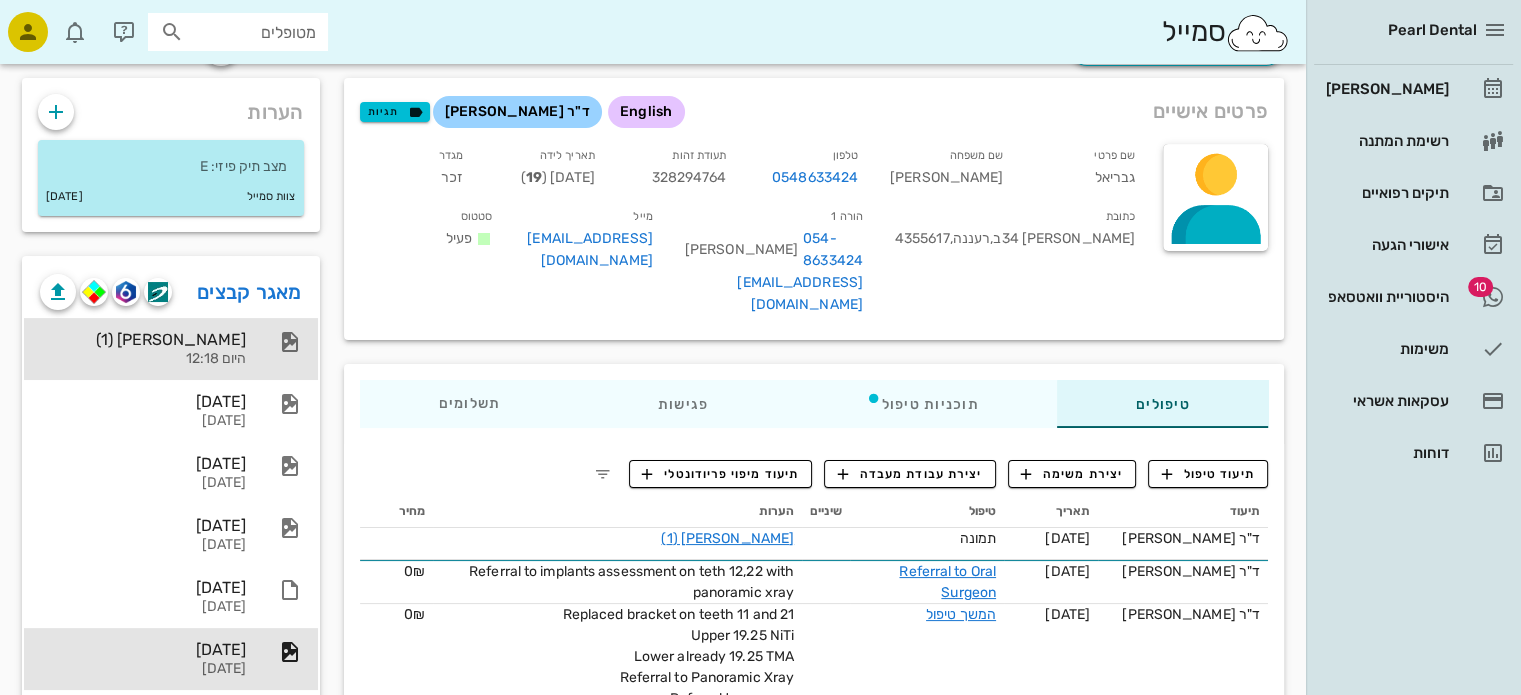 click on "גבריאל  גלס (1)" at bounding box center [143, 339] 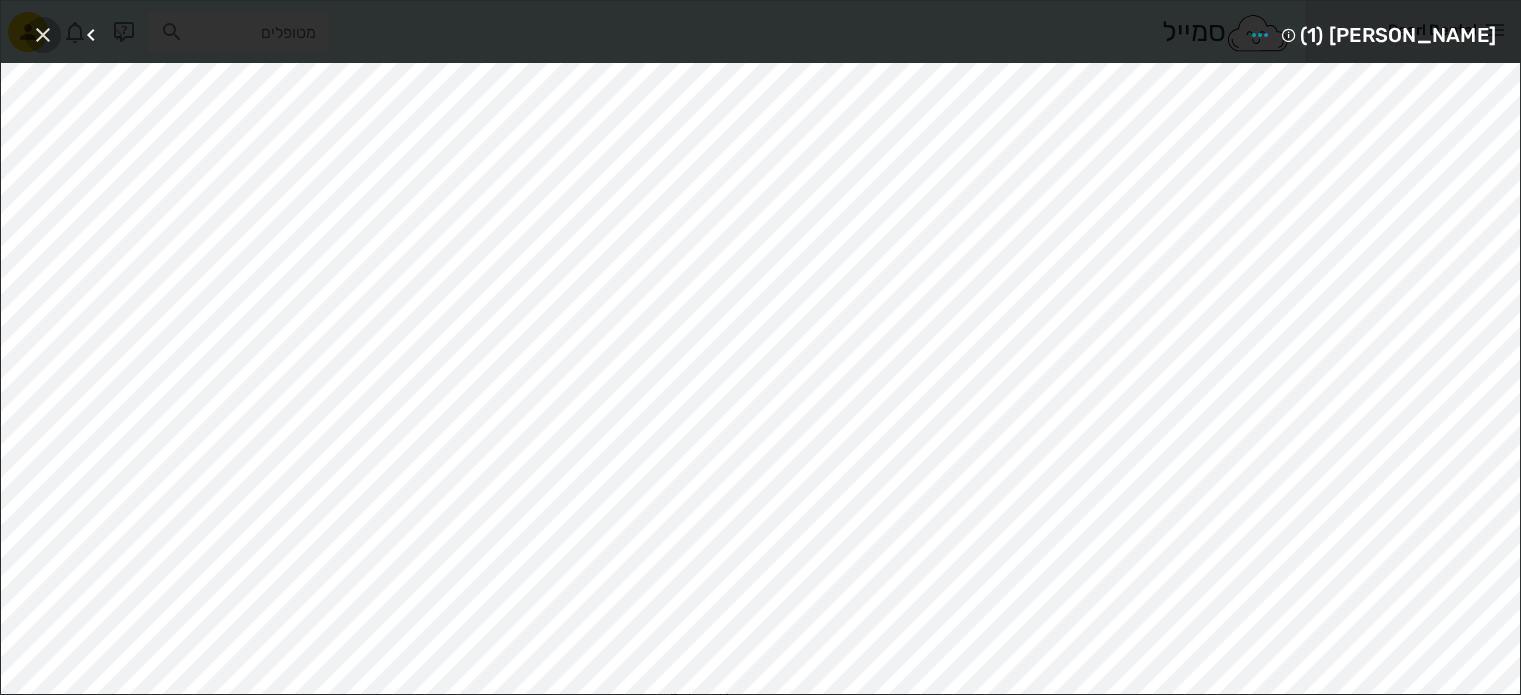 click at bounding box center [43, 35] 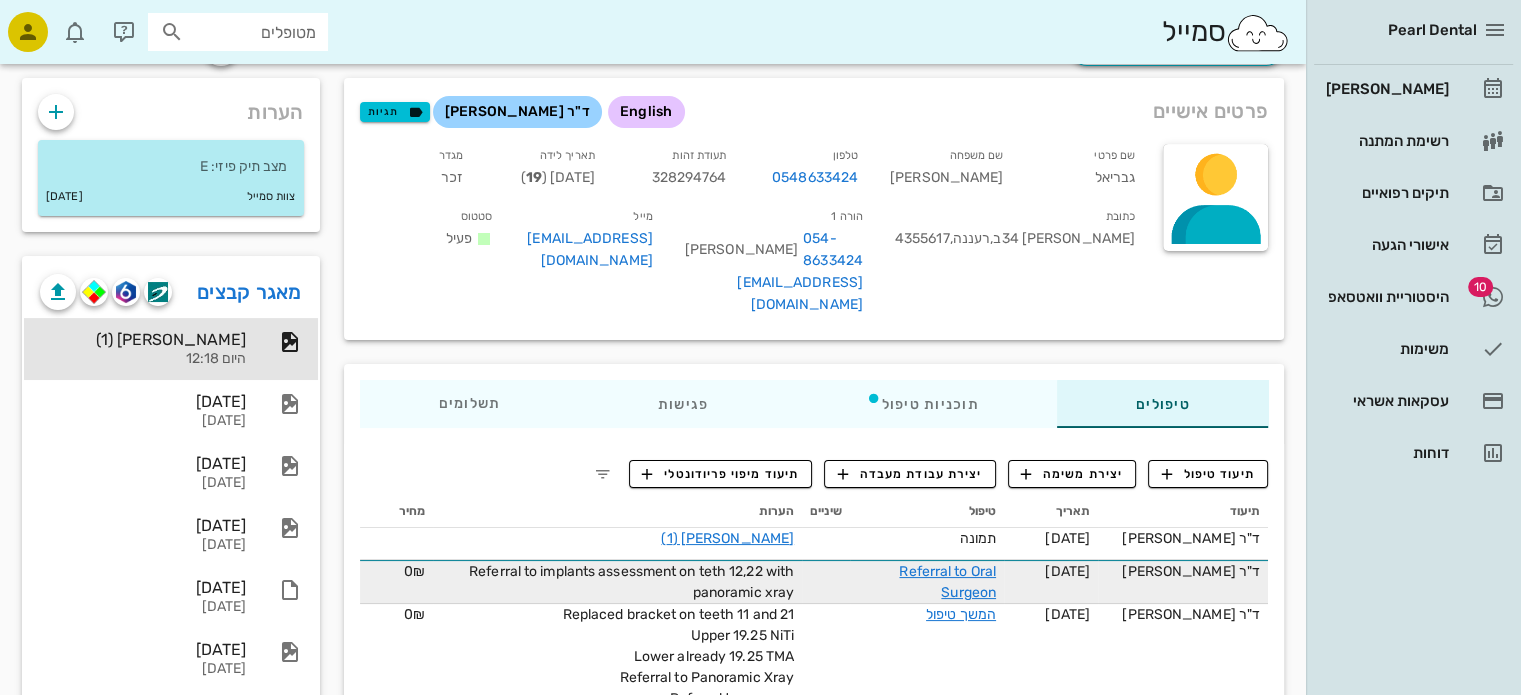 click on "Referral to implants assessment on teth 12,22 with panoramic xray" at bounding box center (631, 582) 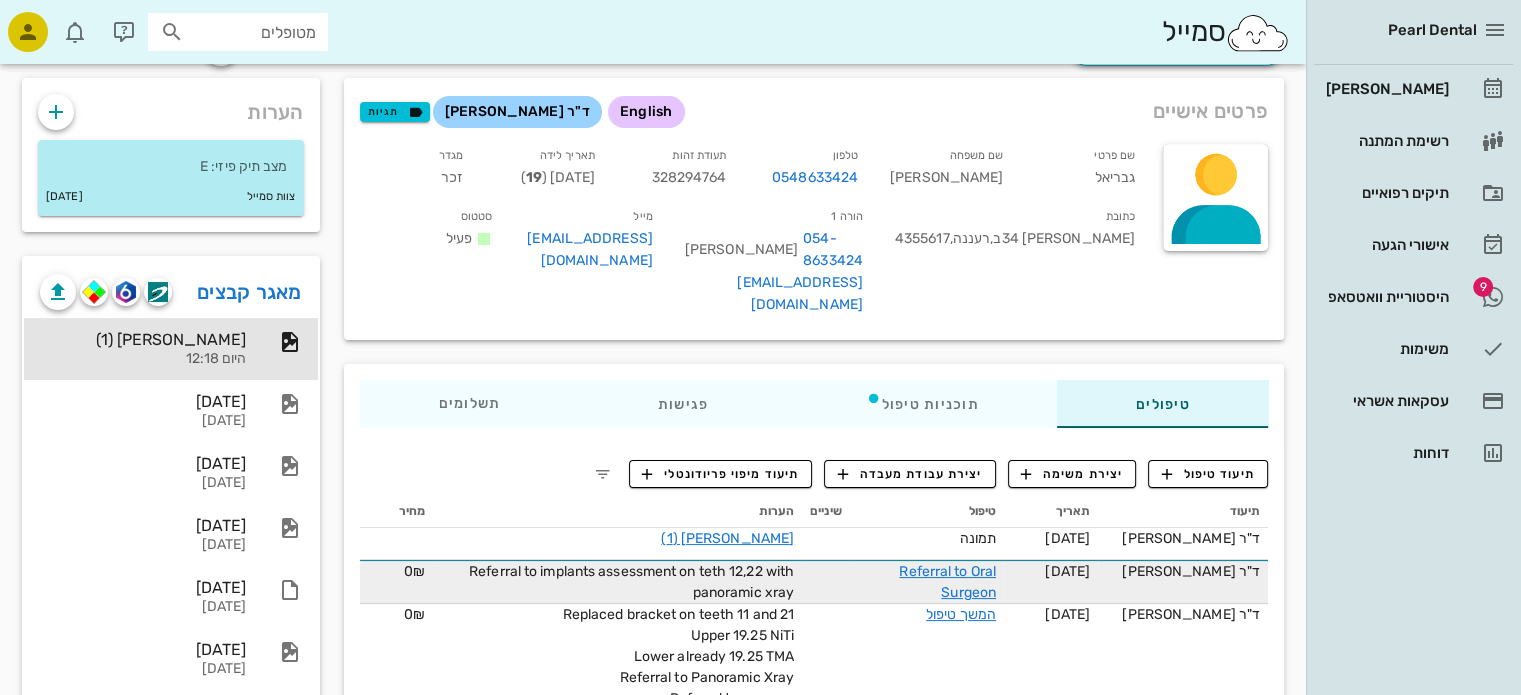 click on "Referral to implants assessment on teth 12,22 with panoramic xray" at bounding box center [631, 582] 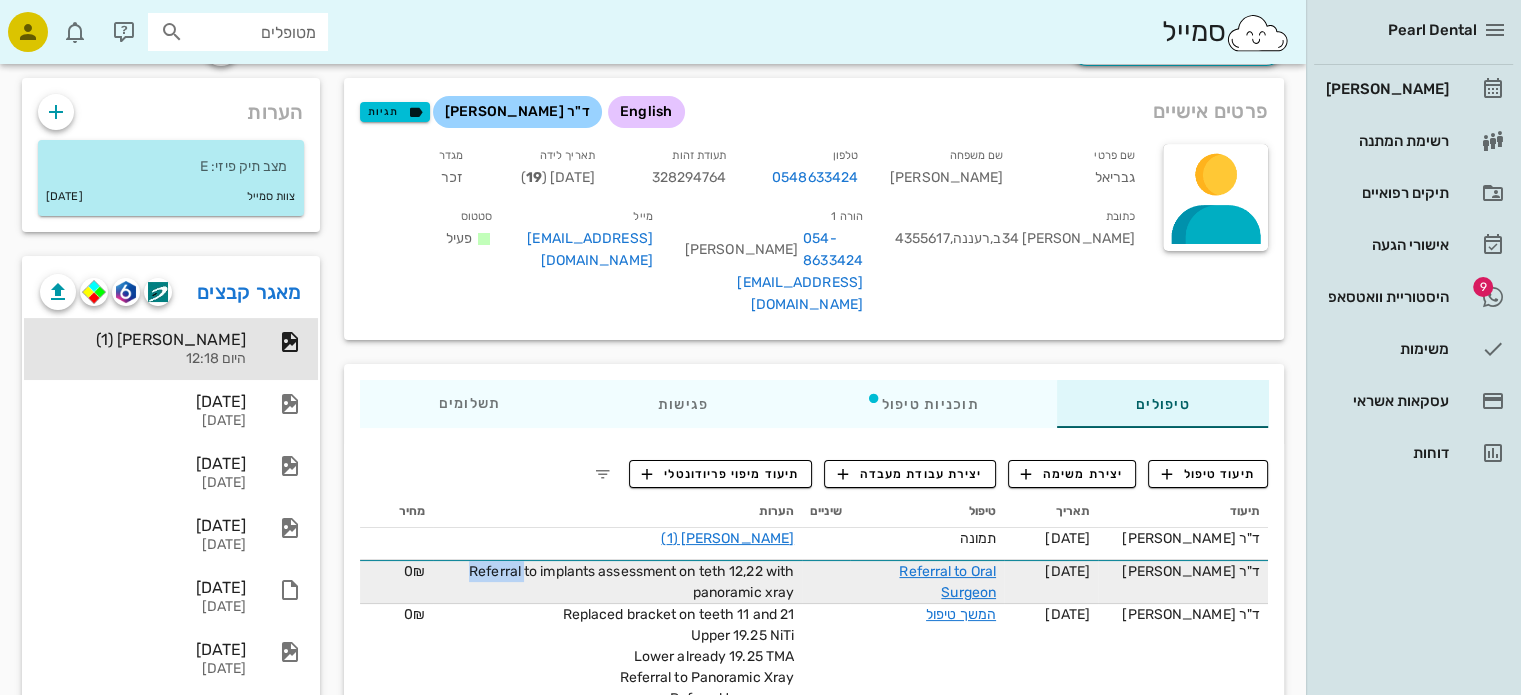 click on "Referral to implants assessment on teth 12,22 with panoramic xray" at bounding box center (631, 582) 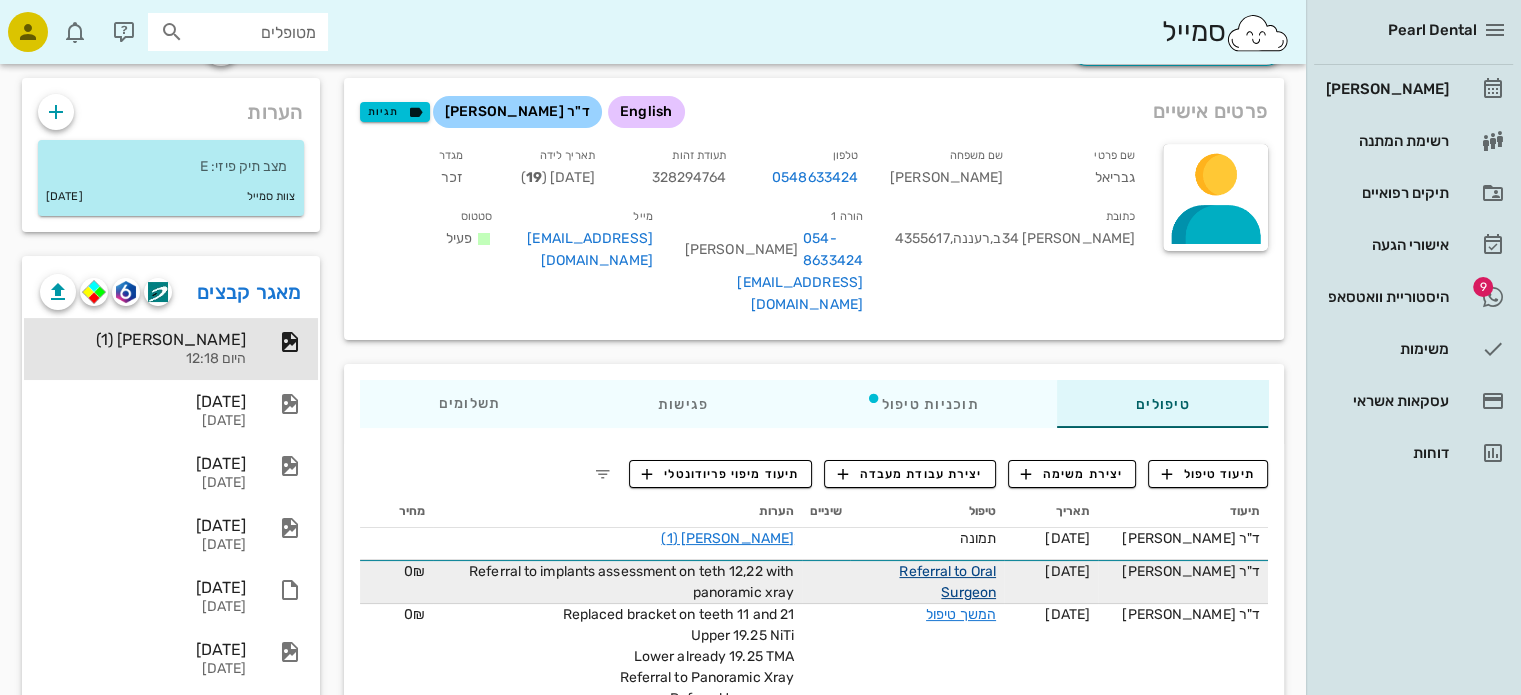 click on "Referral to Oral Surgeon" at bounding box center (947, 582) 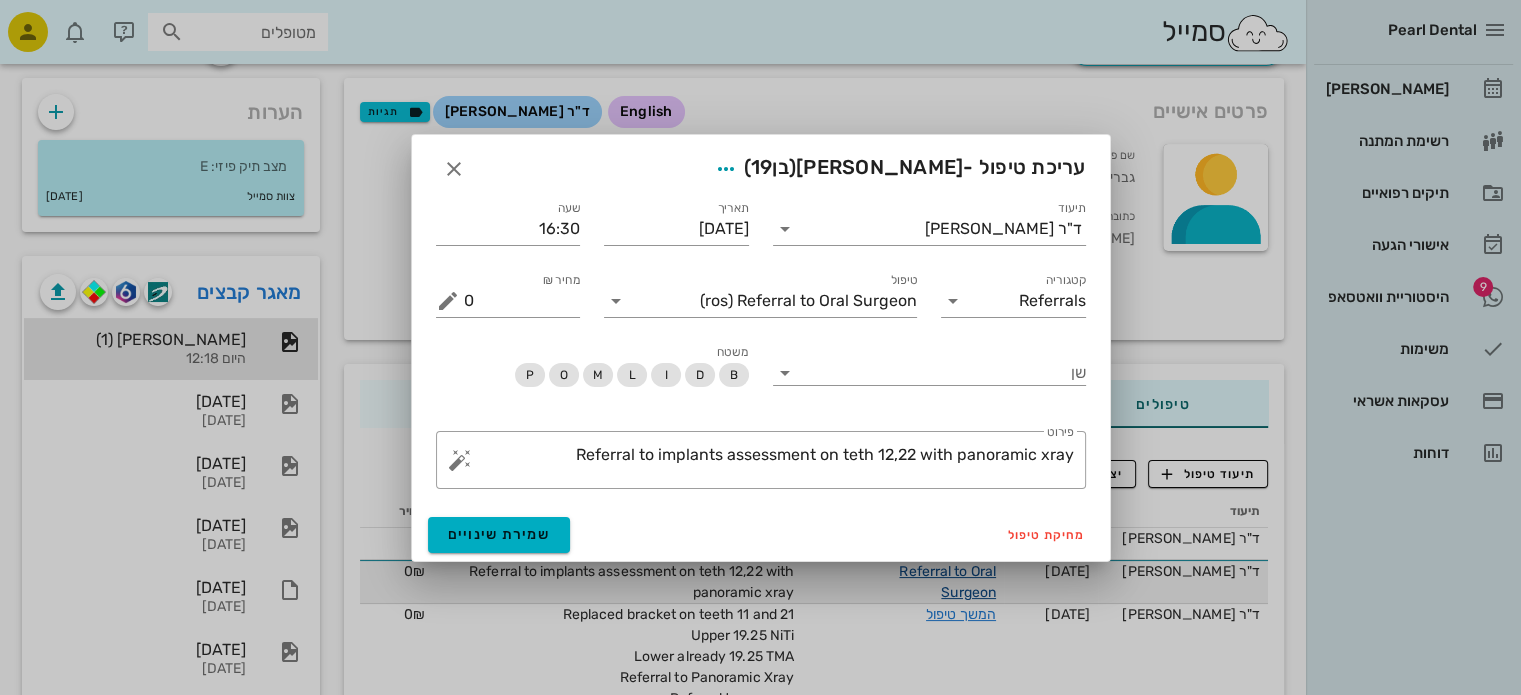 click at bounding box center [760, 347] 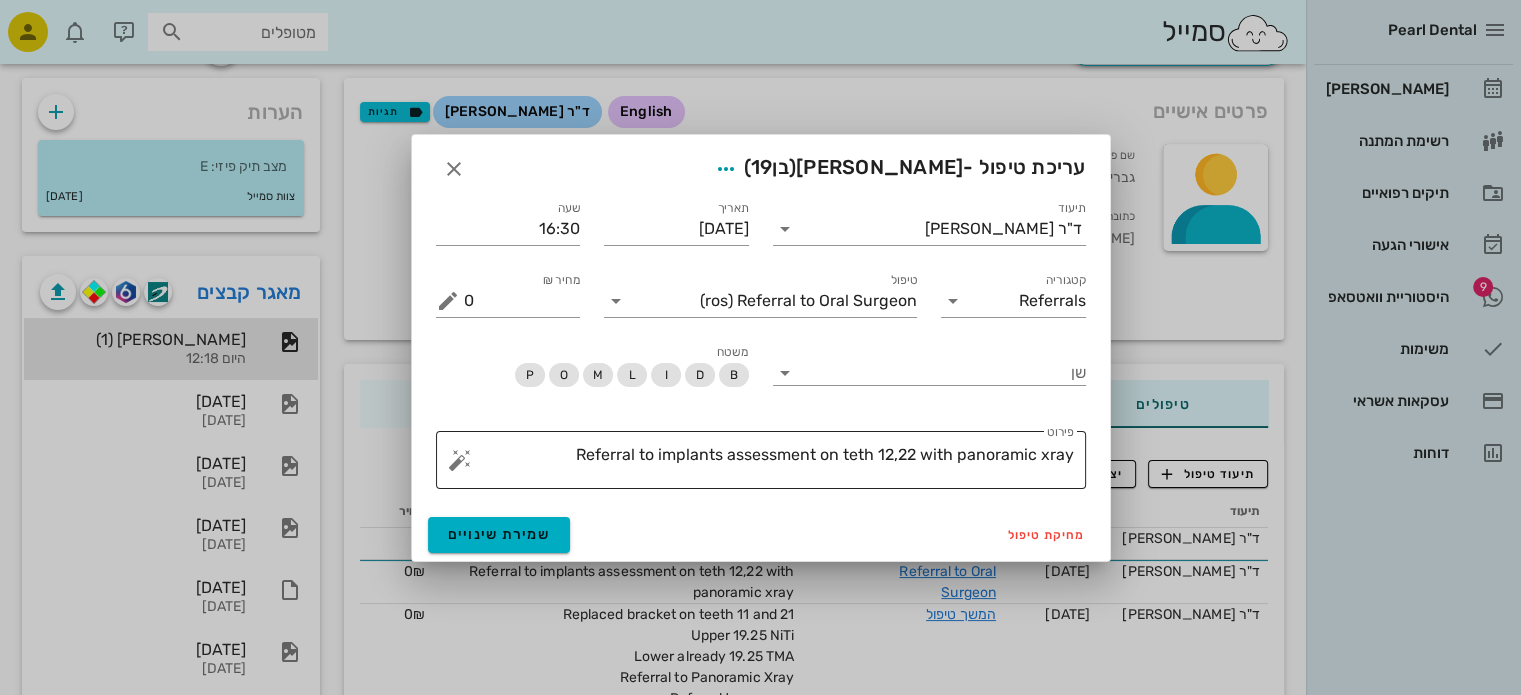click on "Referral to implants assessment on teth 12,22 with panoramic xray" at bounding box center [769, 465] 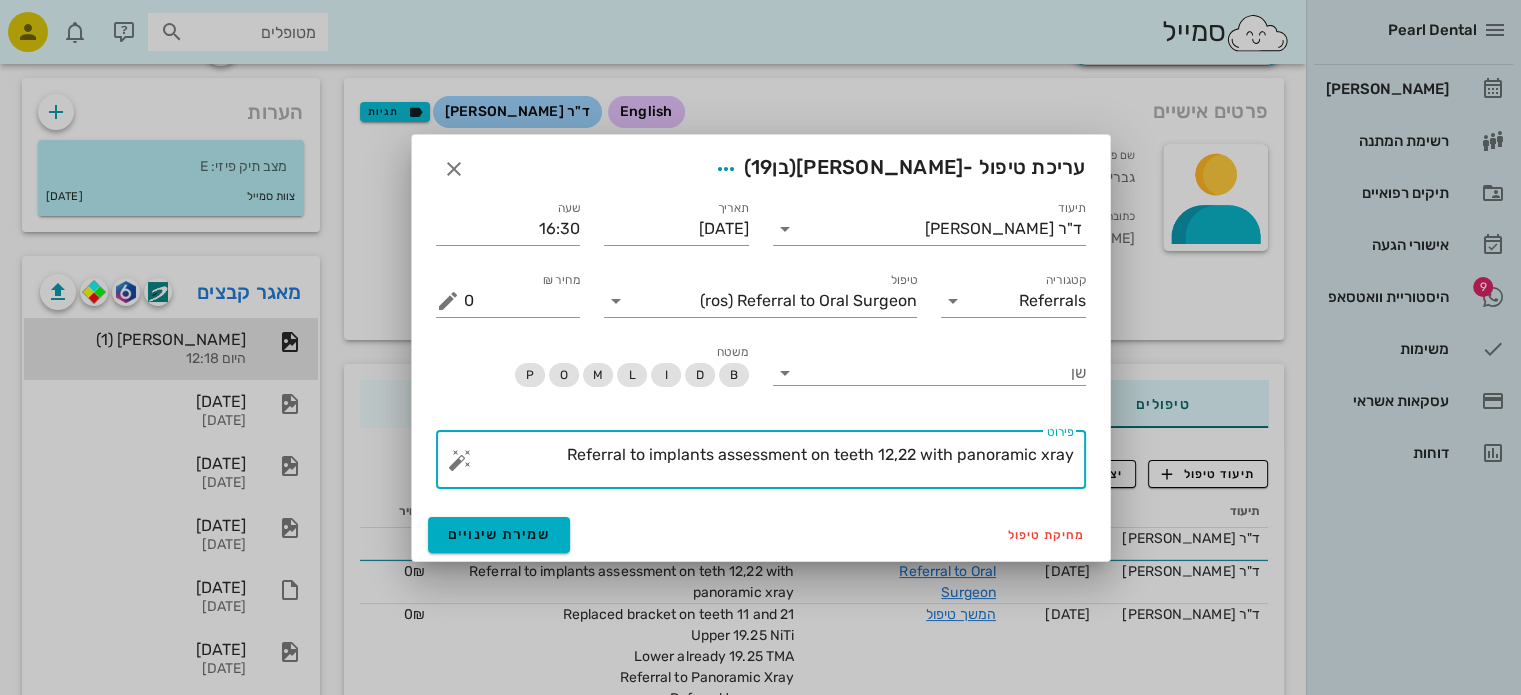 click on "​ פירוט Referral to implants assessment on teeth 12,22 with panoramic xray" at bounding box center [761, 460] 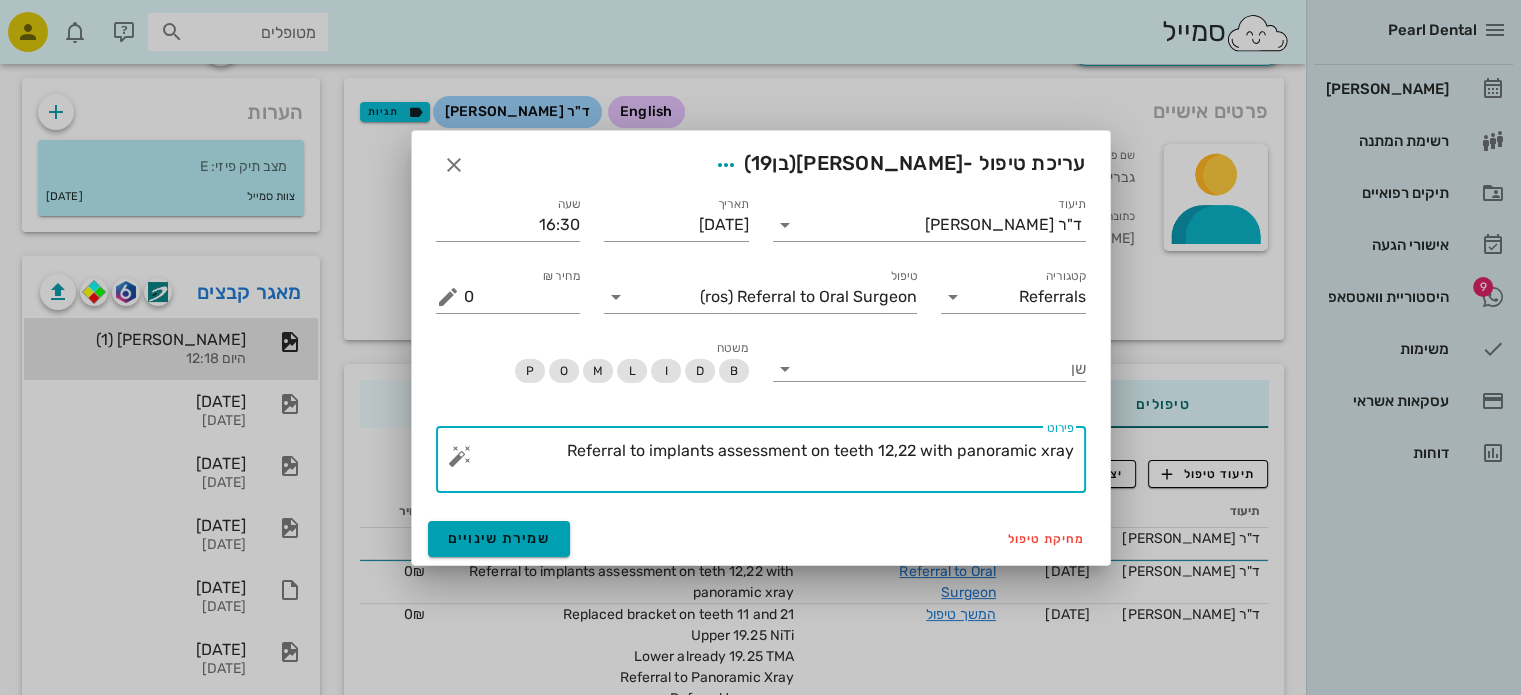 type on "Referral to implants assessment on teeth 12,22 with panoramic xray" 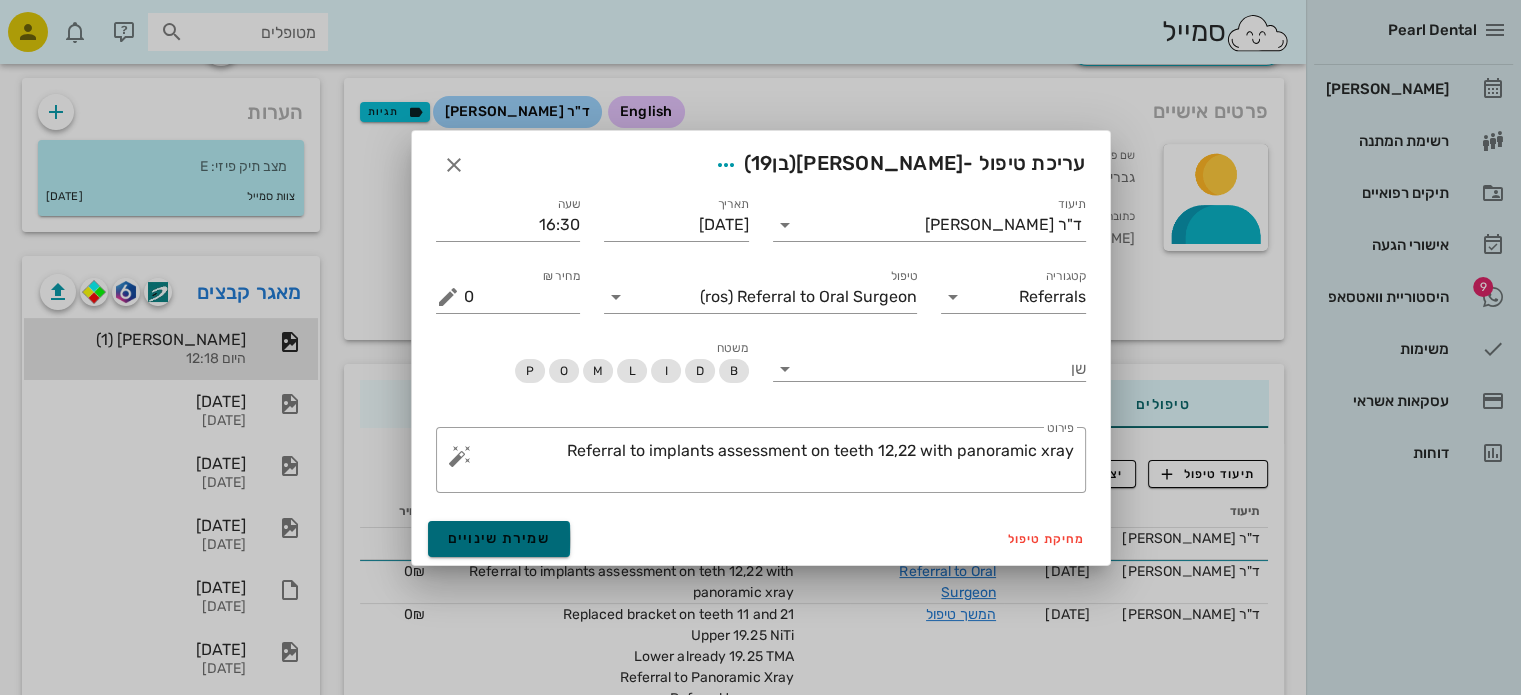 click on "שמירת שינויים" at bounding box center [499, 538] 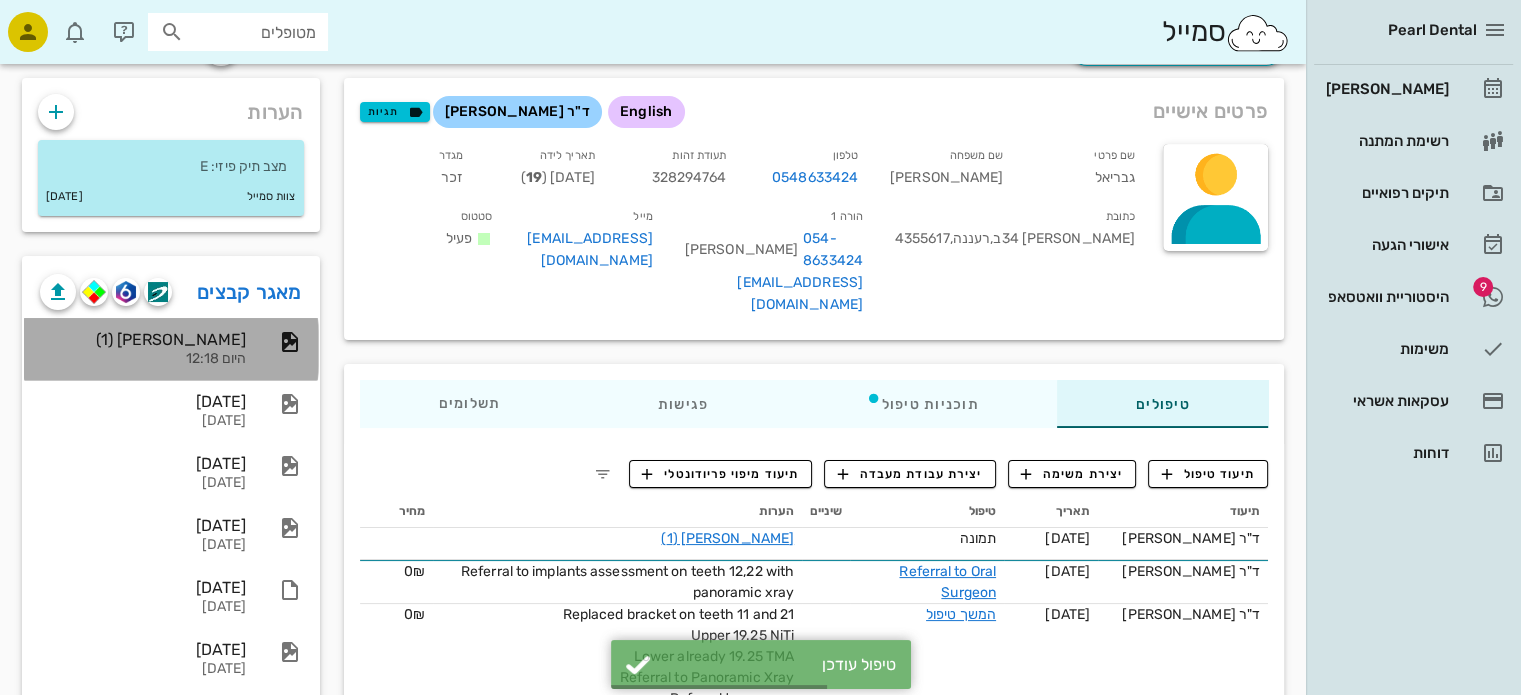 click on "גבריאל  גלס (1)" at bounding box center (143, 339) 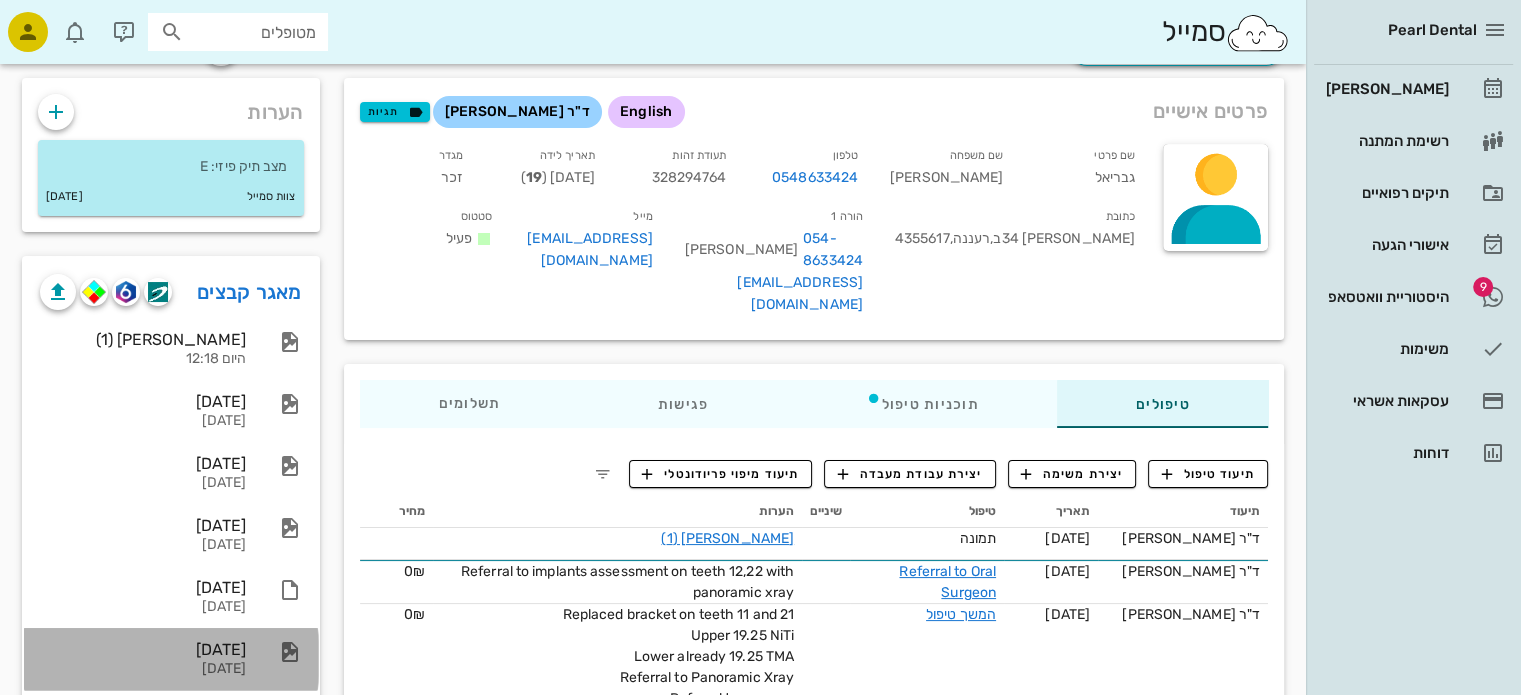 click on "25/07/2022 25-07-2022" at bounding box center [143, 659] 